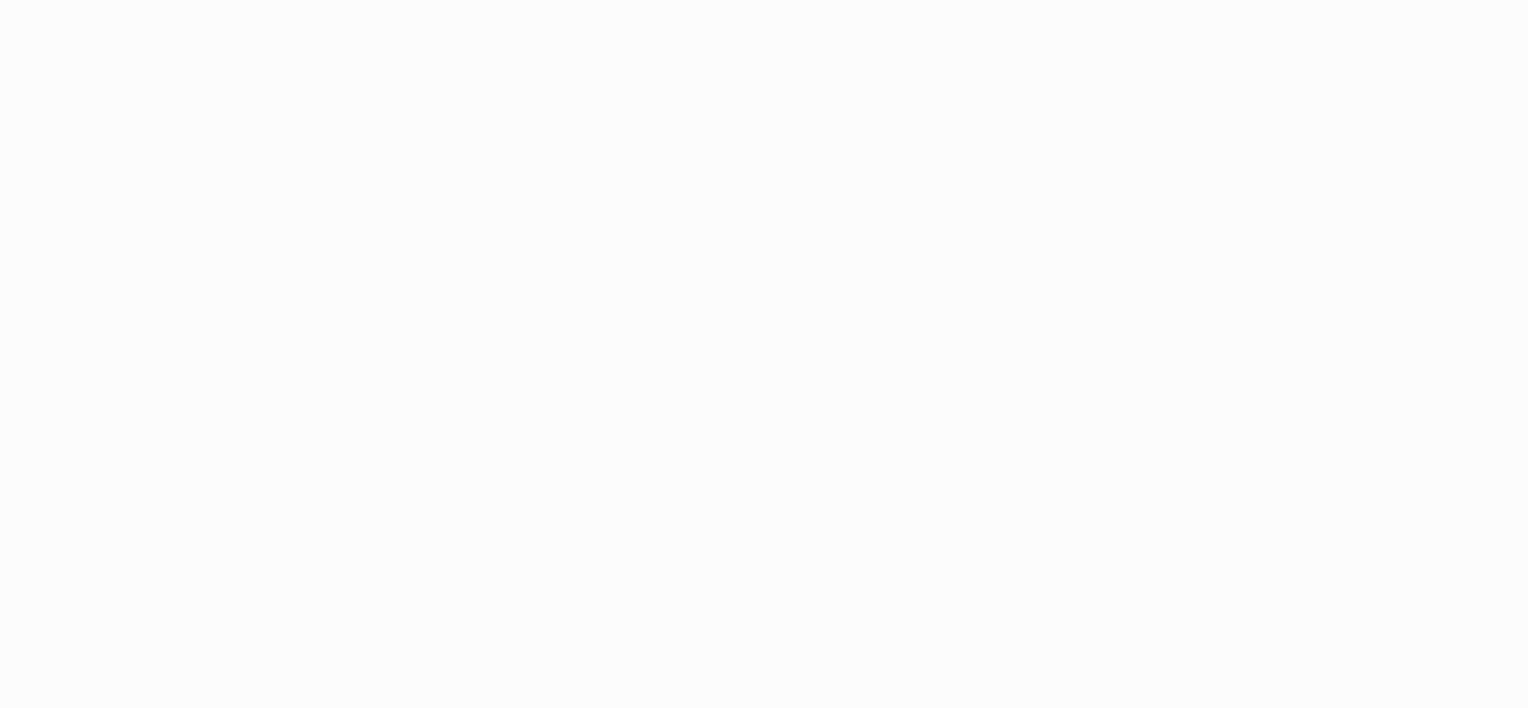 scroll, scrollTop: 0, scrollLeft: 0, axis: both 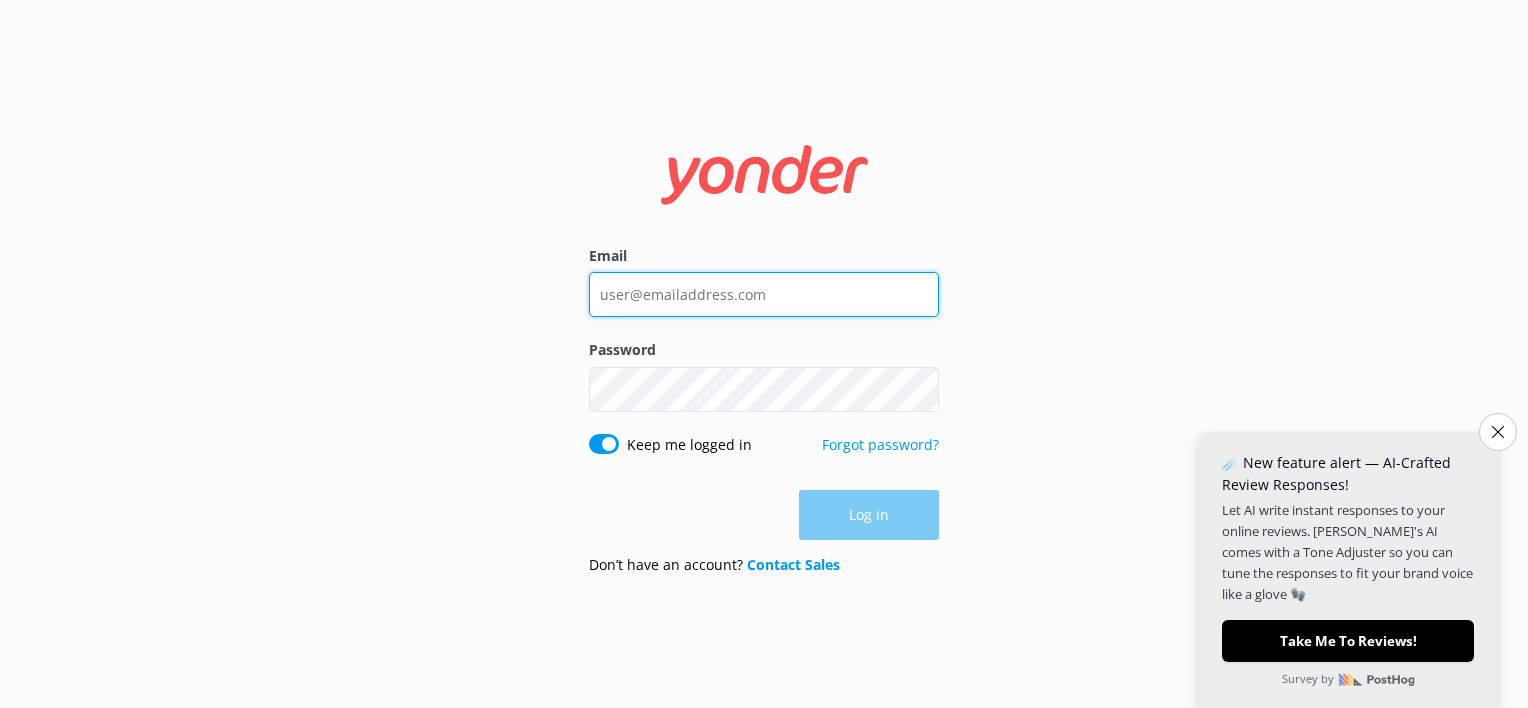 click on "Email" at bounding box center (764, 294) 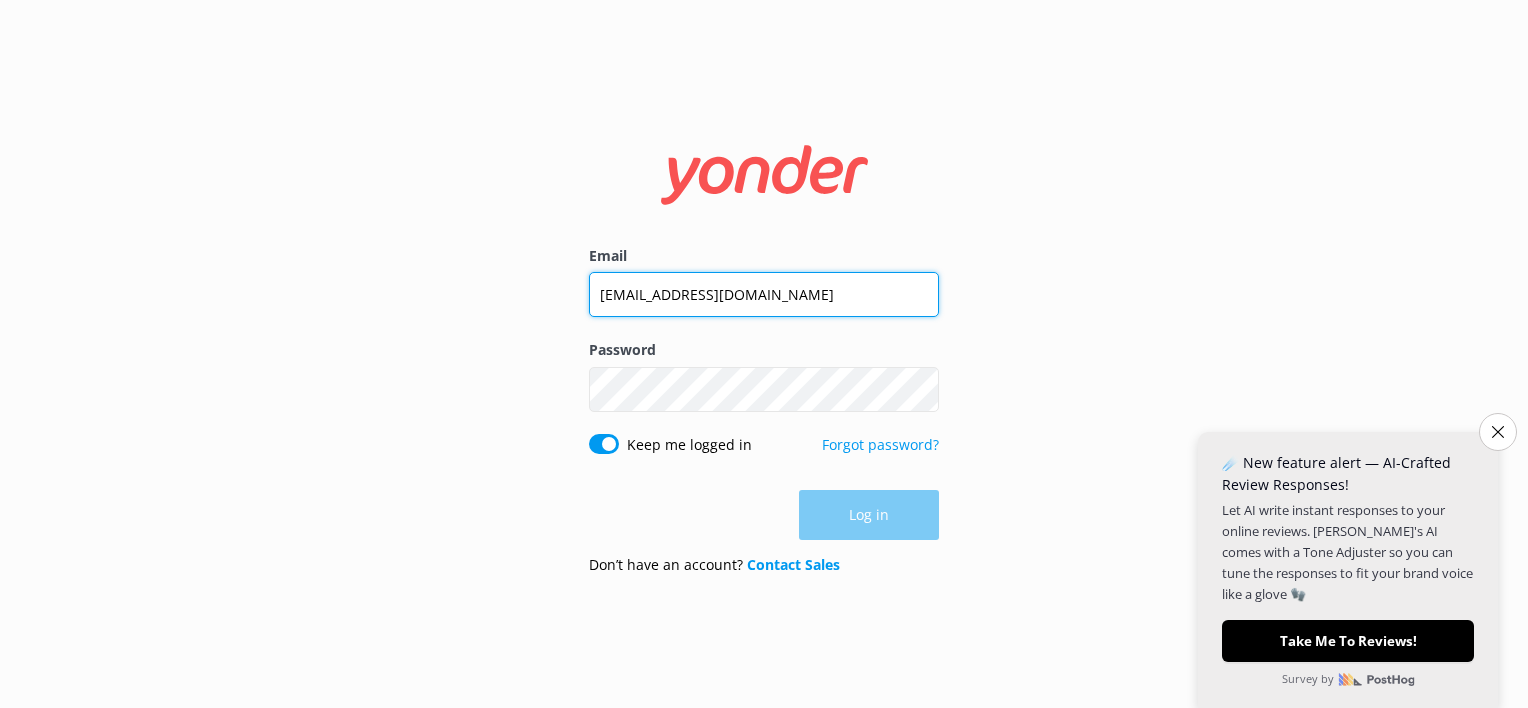 type on "[EMAIL_ADDRESS][DOMAIN_NAME]" 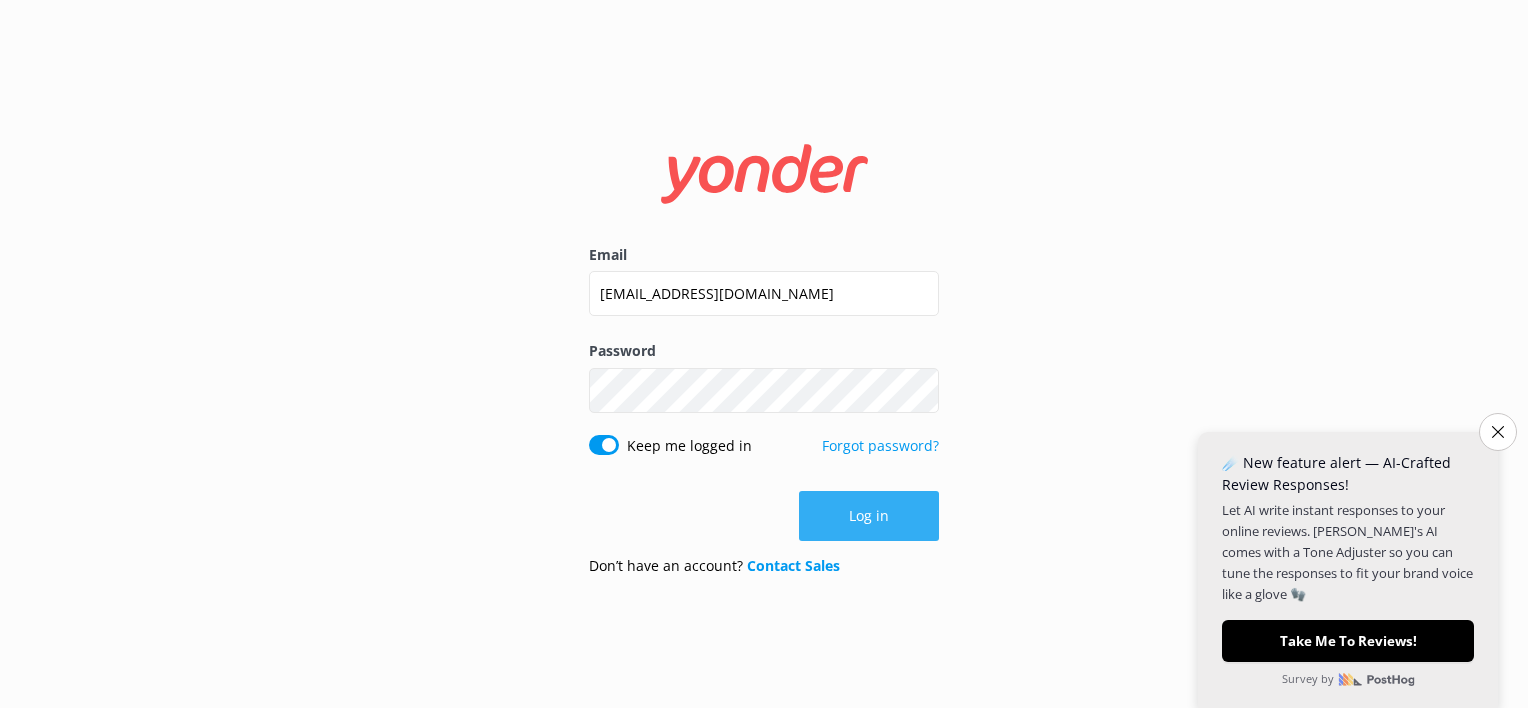 click on "Log in" at bounding box center (869, 516) 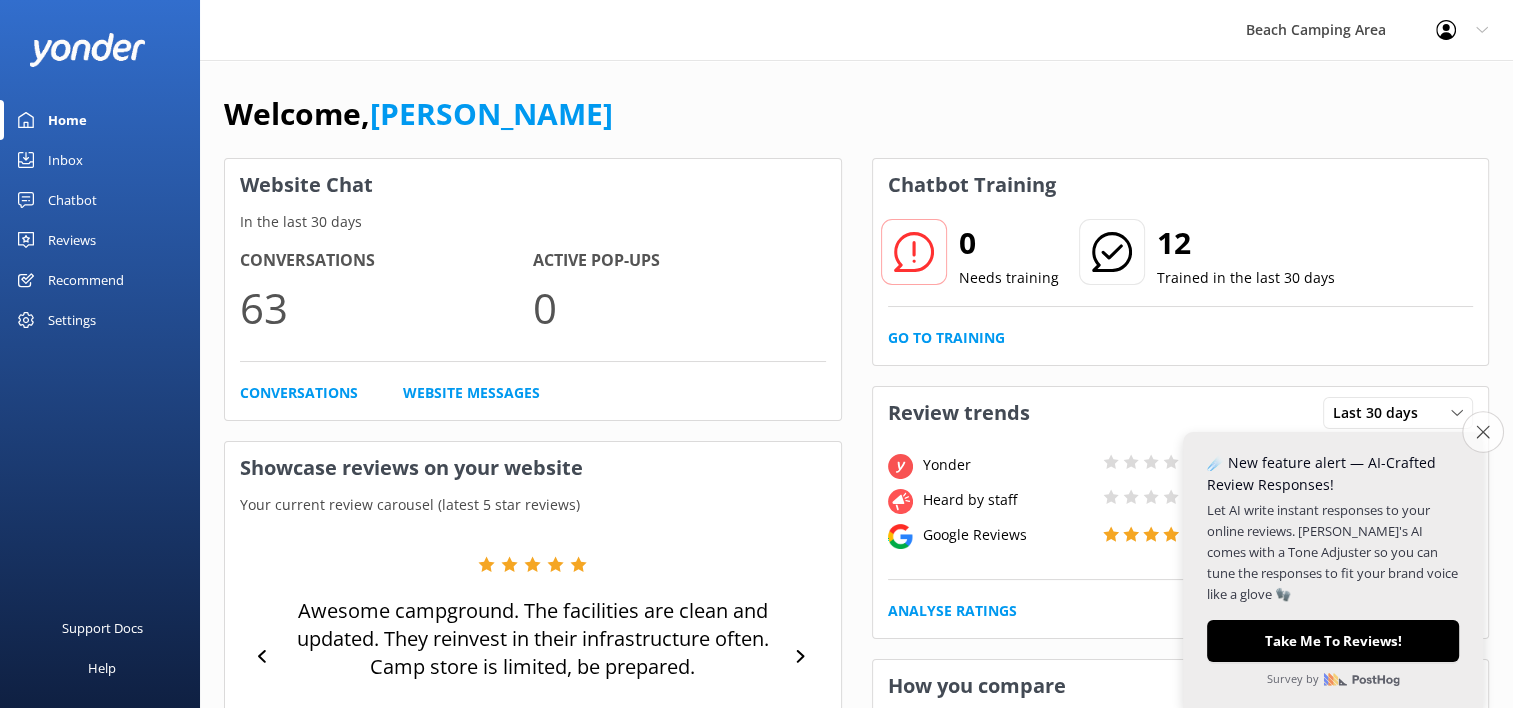click 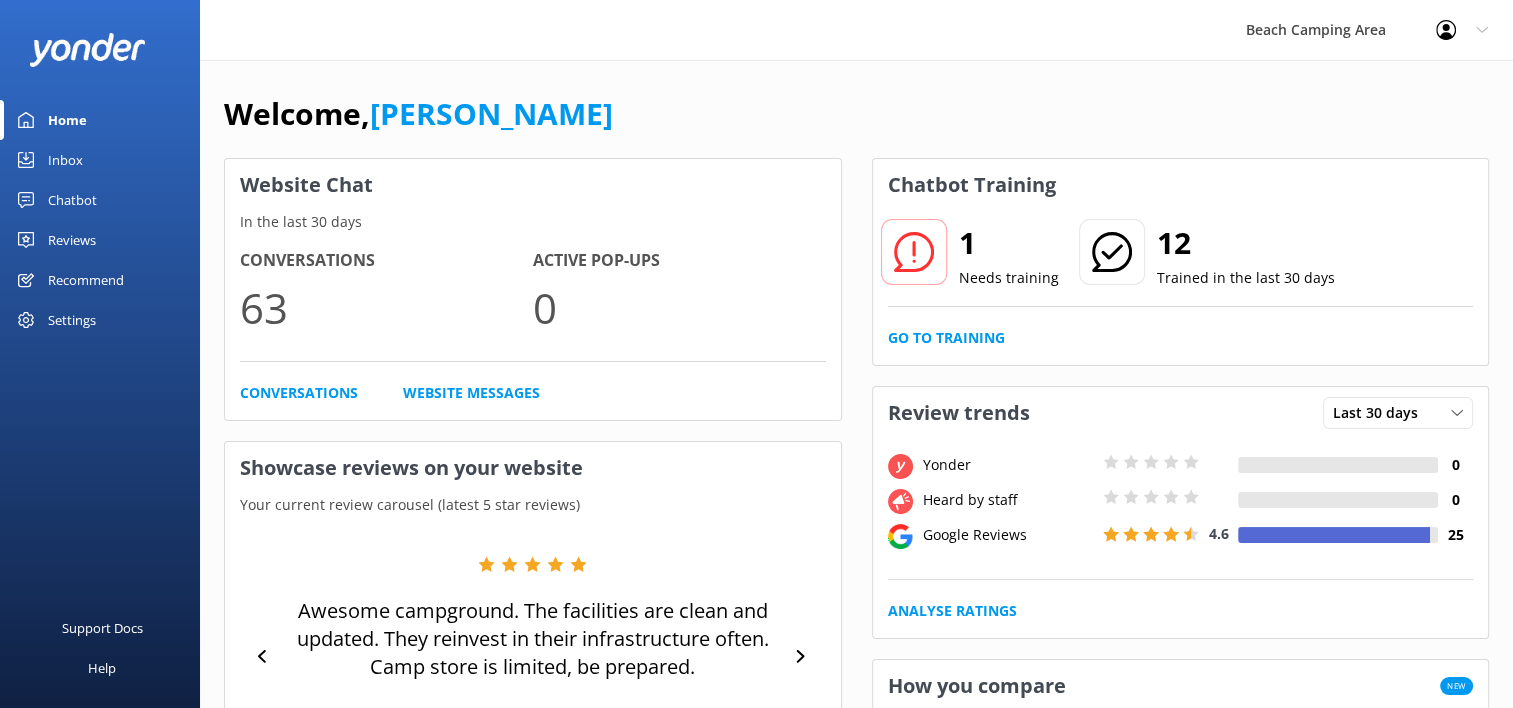 click 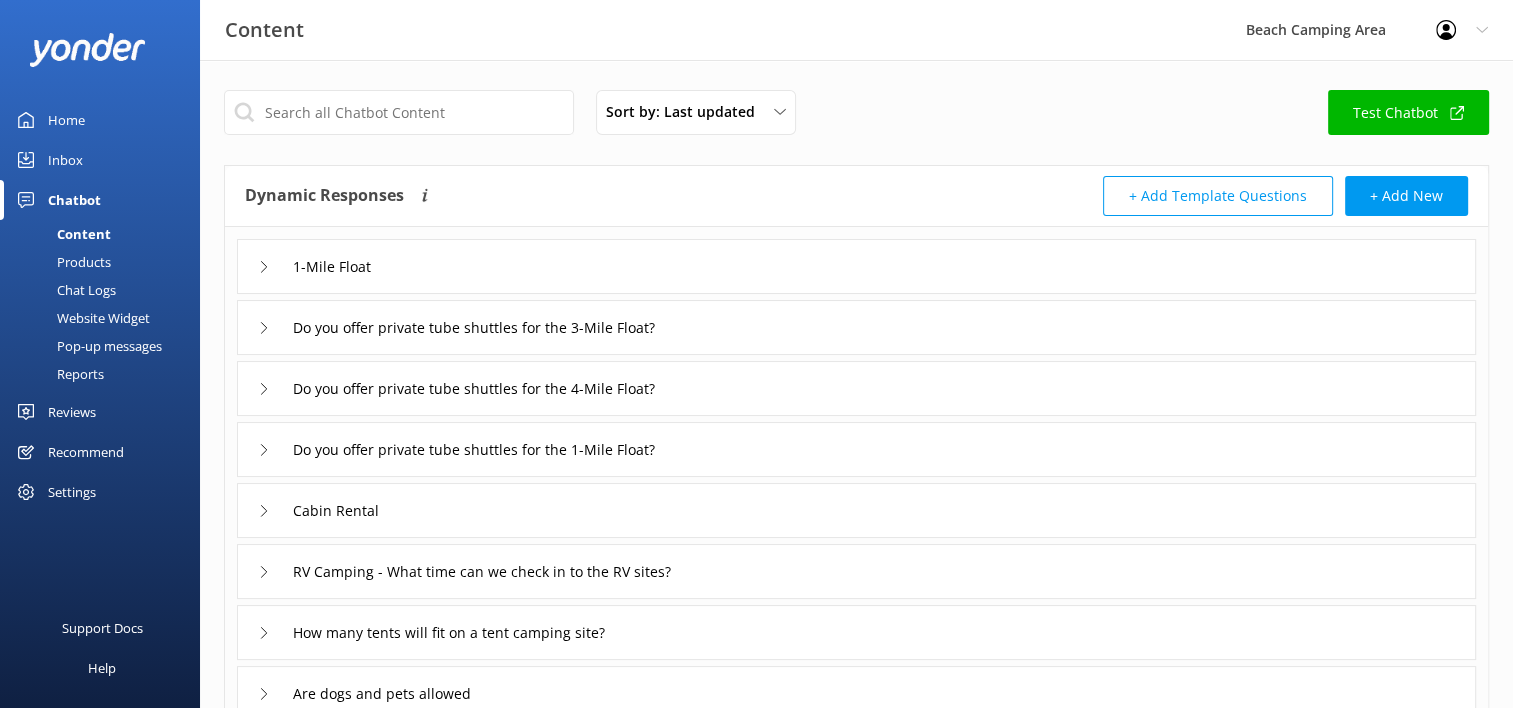 click on "Chat Logs" at bounding box center (64, 290) 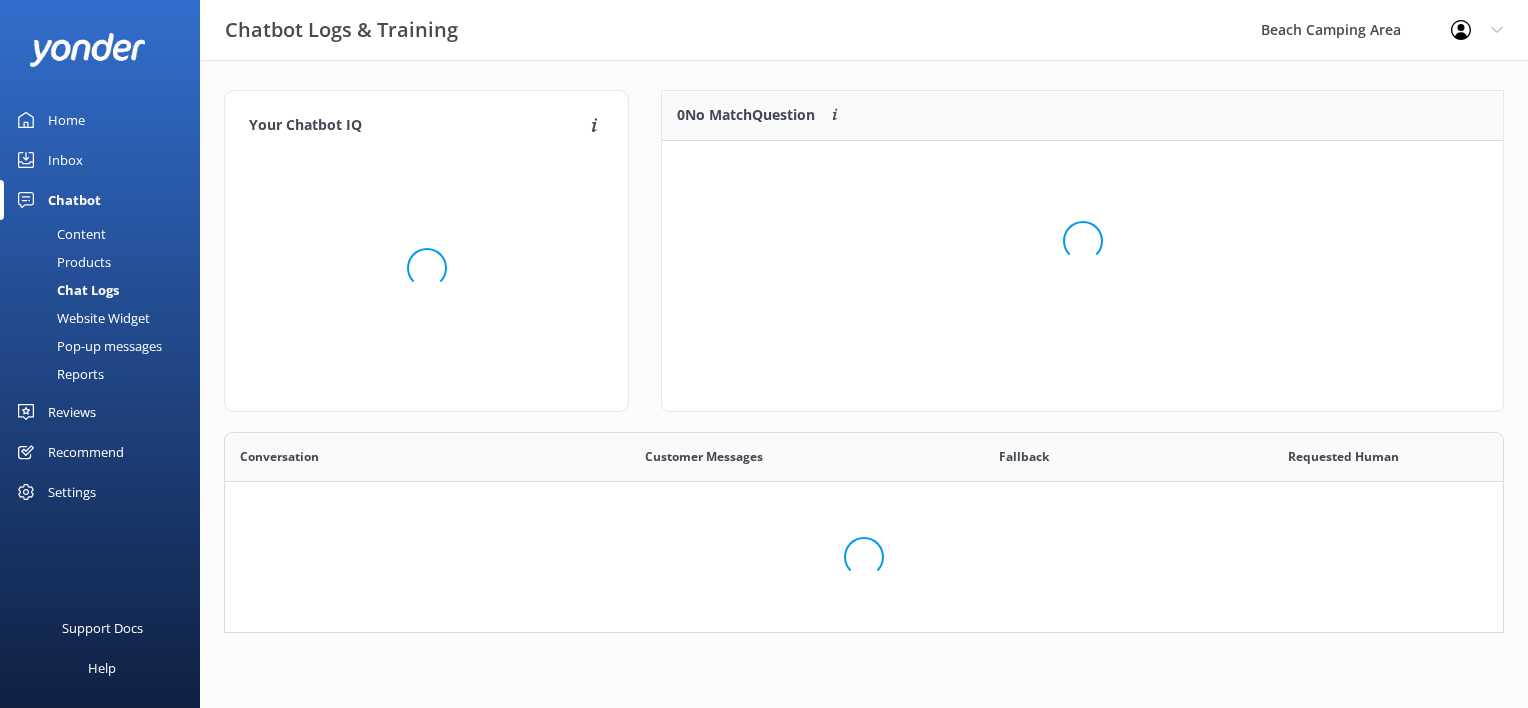 scroll, scrollTop: 16, scrollLeft: 16, axis: both 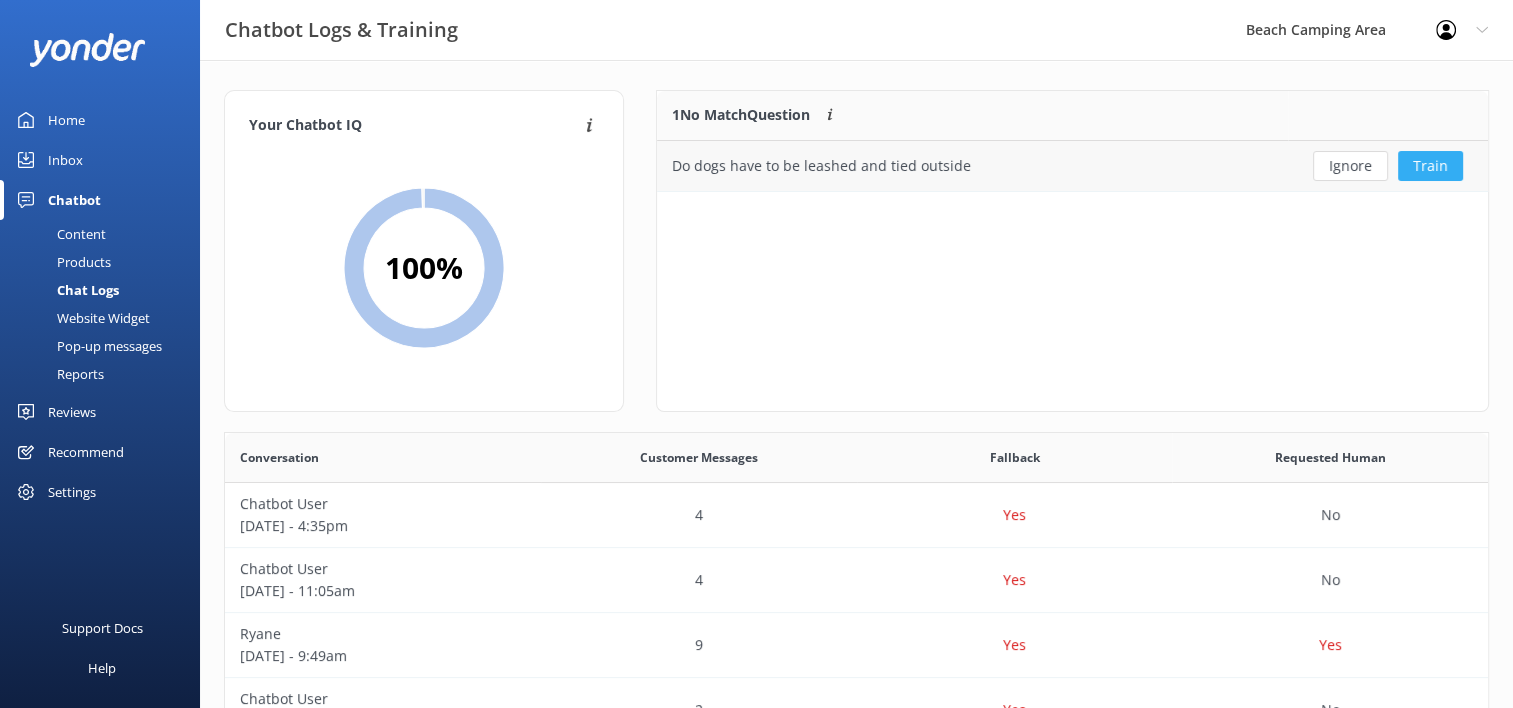 click on "Train" at bounding box center [1430, 166] 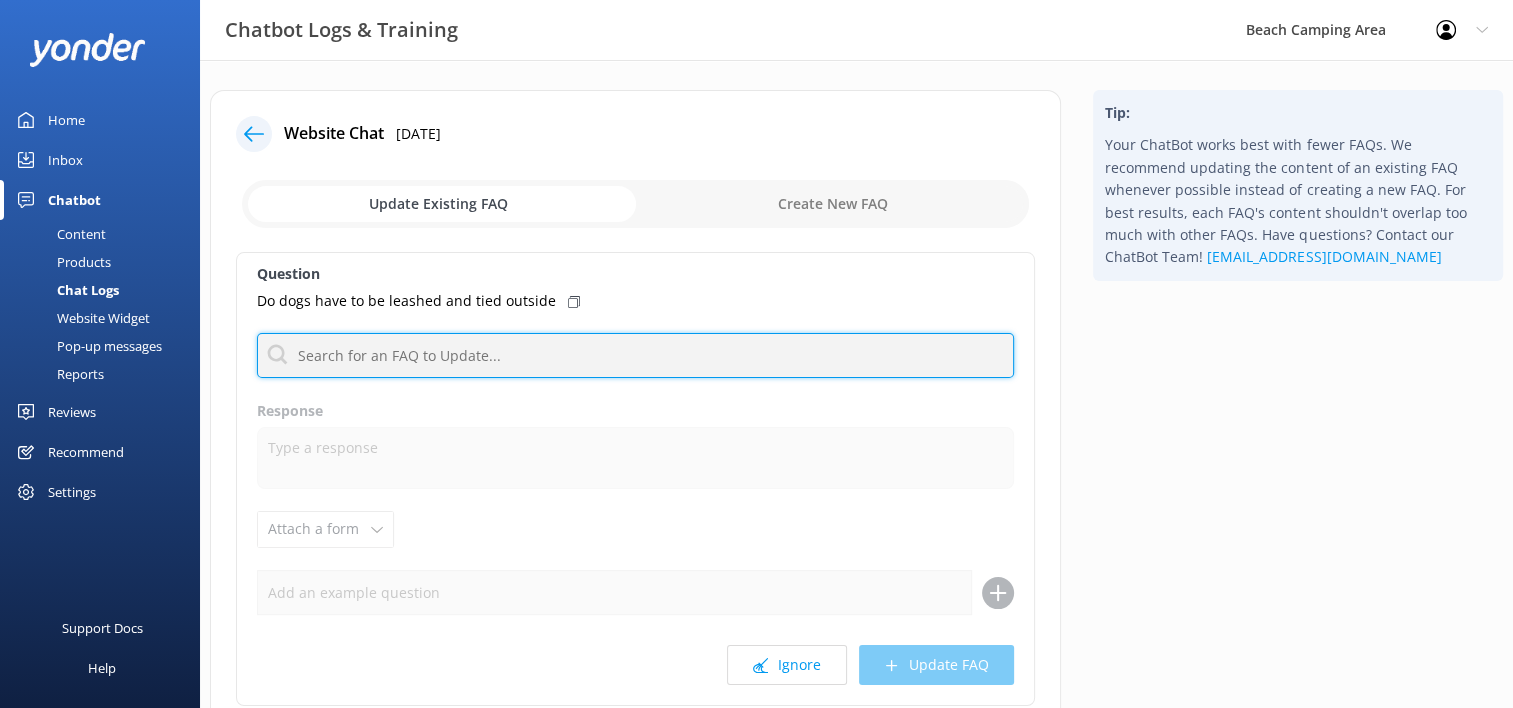 click at bounding box center (635, 355) 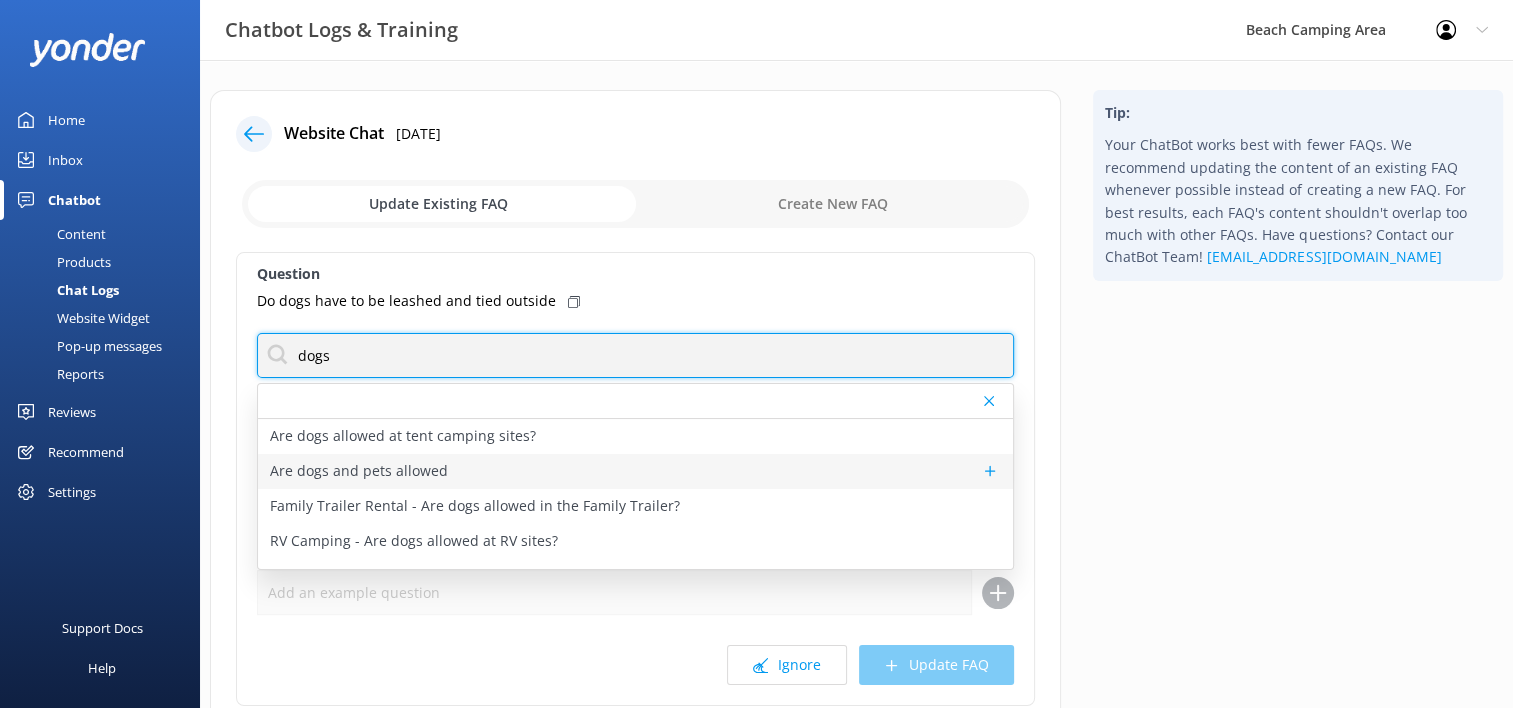 type on "dogs" 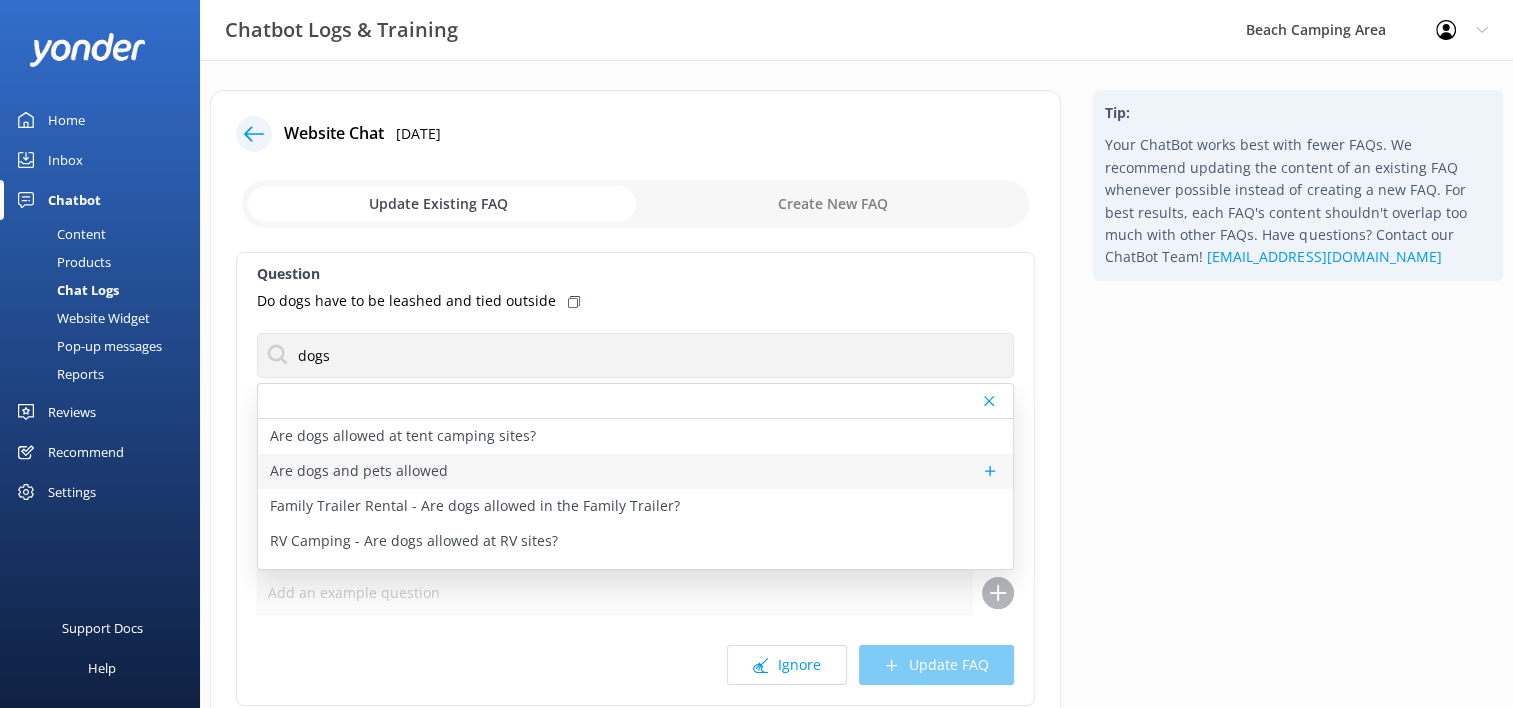 click on "Are dogs and pets allowed" at bounding box center (359, 471) 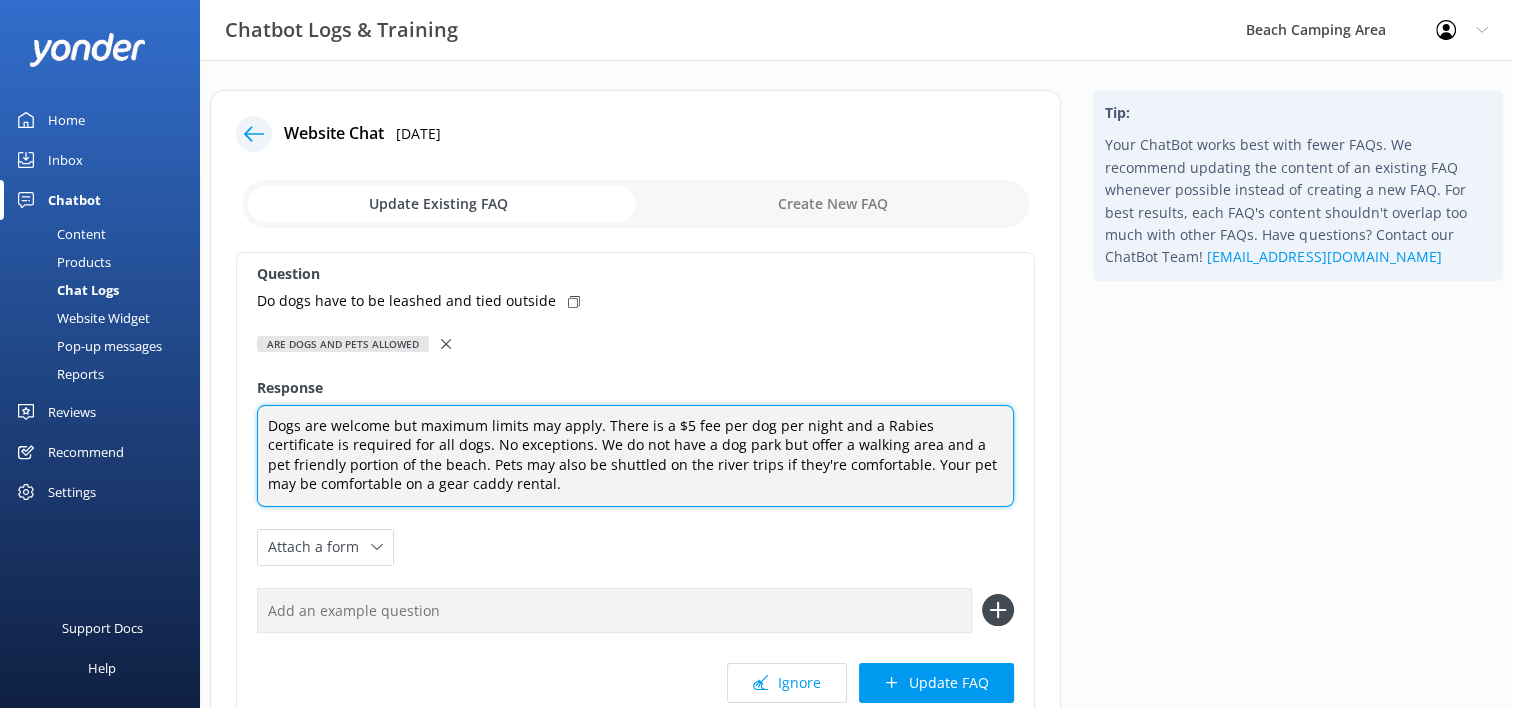 click on "Dogs are welcome but maximum limits may apply. There is a $5 fee per dog per night and a Rabies certificate is required for all dogs. No exceptions. We do not have a dog park but offer a walking area and a pet friendly portion of the beach. Pets may also be shuttled on the river trips if they're comfortable. Your pet may be comfortable on a gear caddy rental." at bounding box center [635, 456] 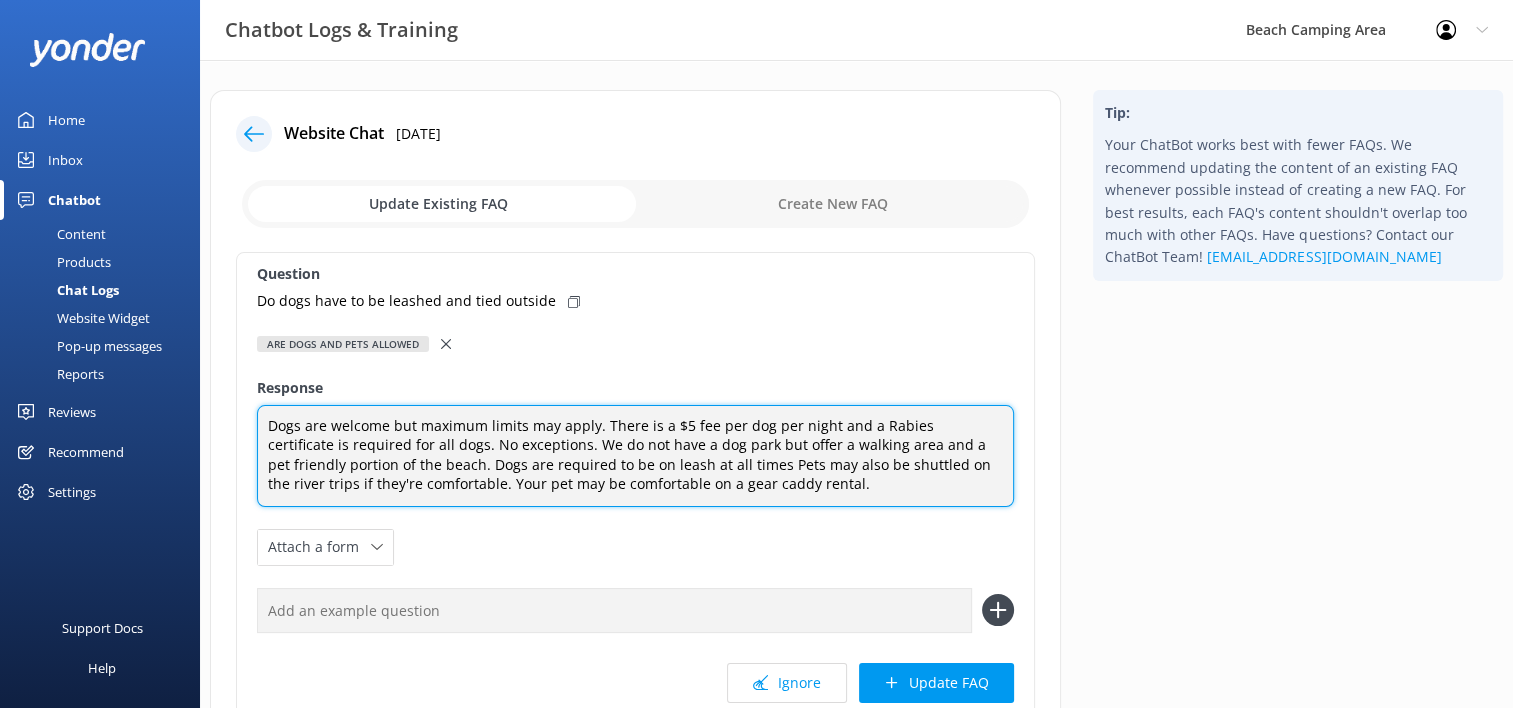 click on "Dogs are welcome but maximum limits may apply. There is a $5 fee per dog per night and a Rabies certificate is required for all dogs. No exceptions. We do not have a dog park but offer a walking area and a pet friendly portion of the beach. Dogs are required to be on leash at all times Pets may also be shuttled on the river trips if they're comfortable. Your pet may be comfortable on a gear caddy rental." at bounding box center (635, 456) 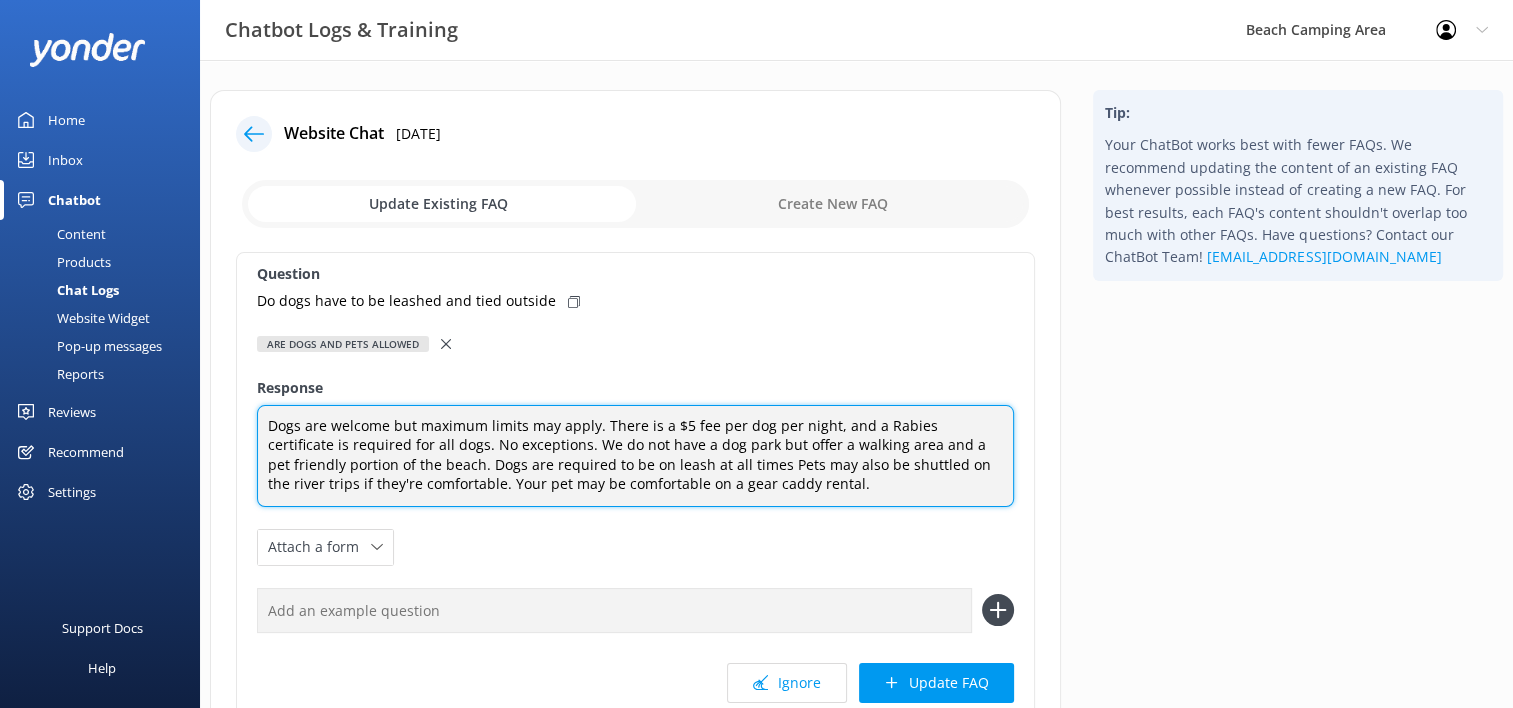click on "Dogs are welcome but maximum limits may apply. There is a $5 fee per dog per night, and a Rabies certificate is required for all dogs. No exceptions. We do not have a dog park but offer a walking area and a pet friendly portion of the beach. Dogs are required to be on leash at all times Pets may also be shuttled on the river trips if they're comfortable. Your pet may be comfortable on a gear caddy rental." at bounding box center [635, 456] 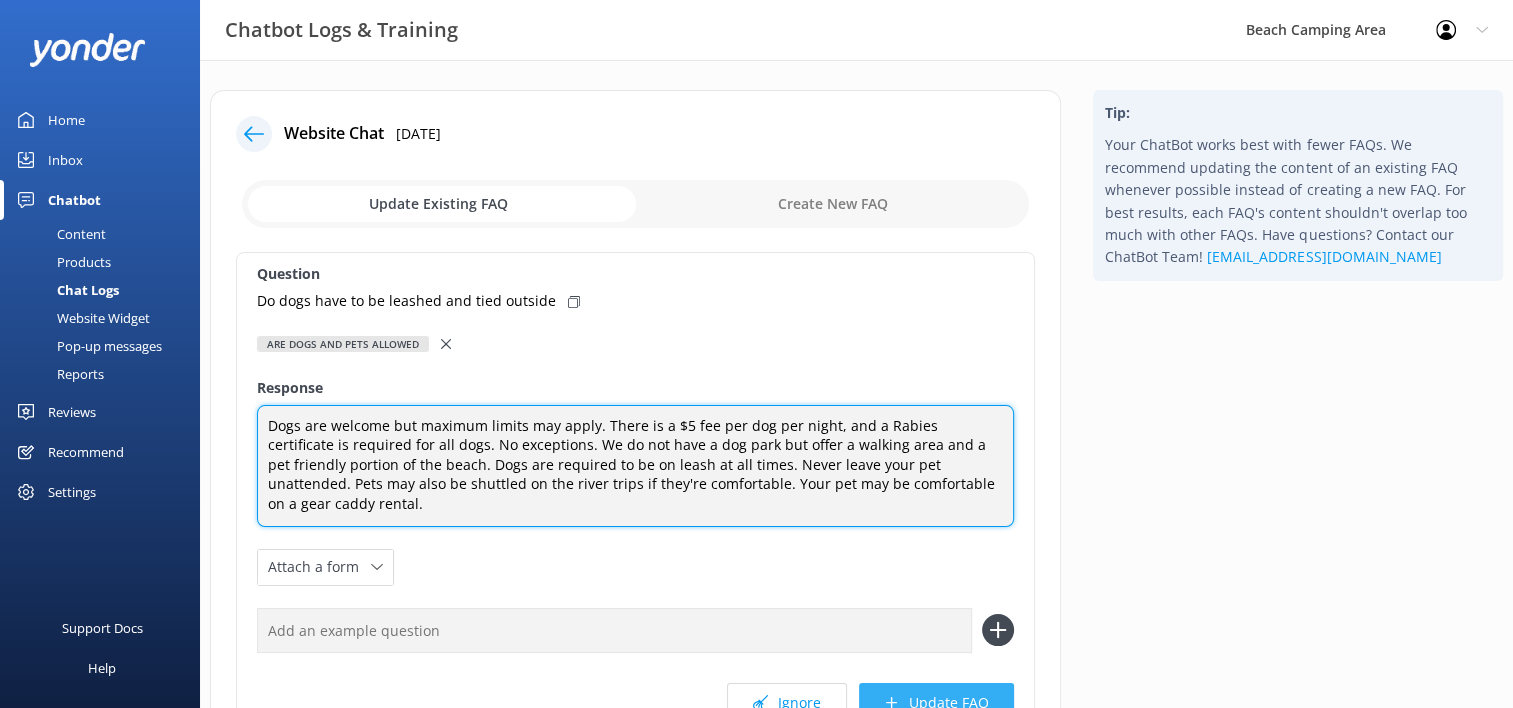 type on "Dogs are welcome but maximum limits may apply. There is a $5 fee per dog per night, and a Rabies certificate is required for all dogs. No exceptions. We do not have a dog park but offer a walking area and a pet friendly portion of the beach. Dogs are required to be on leash at all times. Never leave your pet unattended. Pets may also be shuttled on the river trips if they're comfortable. Your pet may be comfortable on a gear caddy rental." 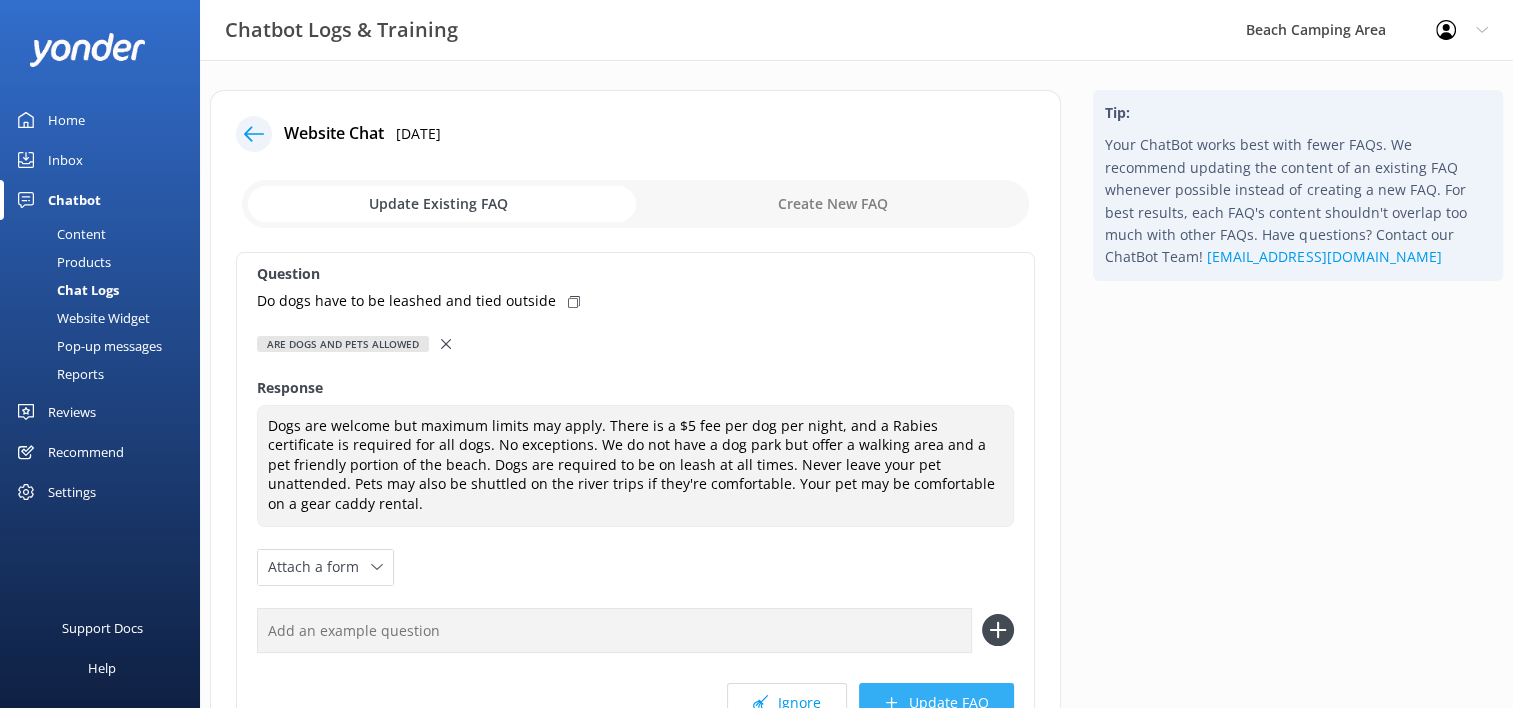 click on "Update FAQ" at bounding box center [936, 703] 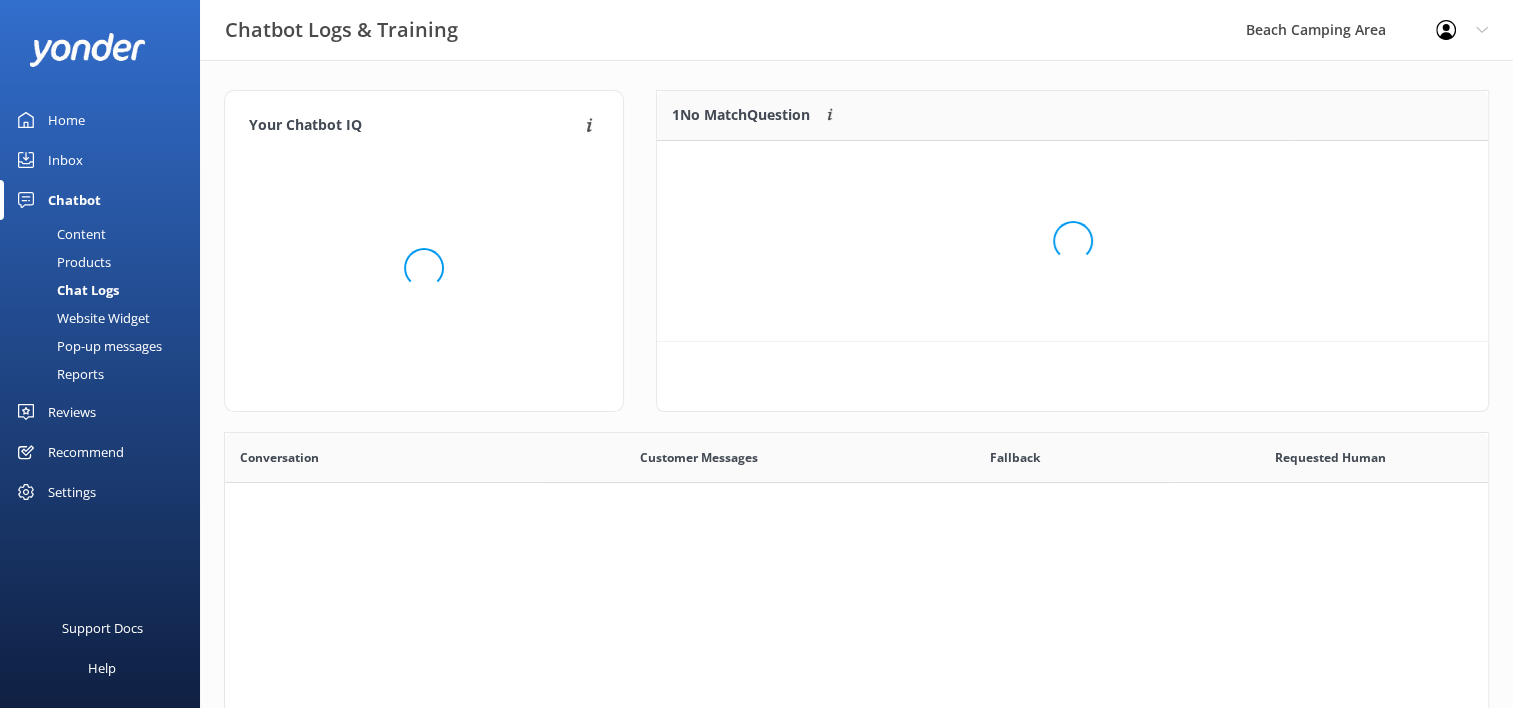 scroll, scrollTop: 16, scrollLeft: 16, axis: both 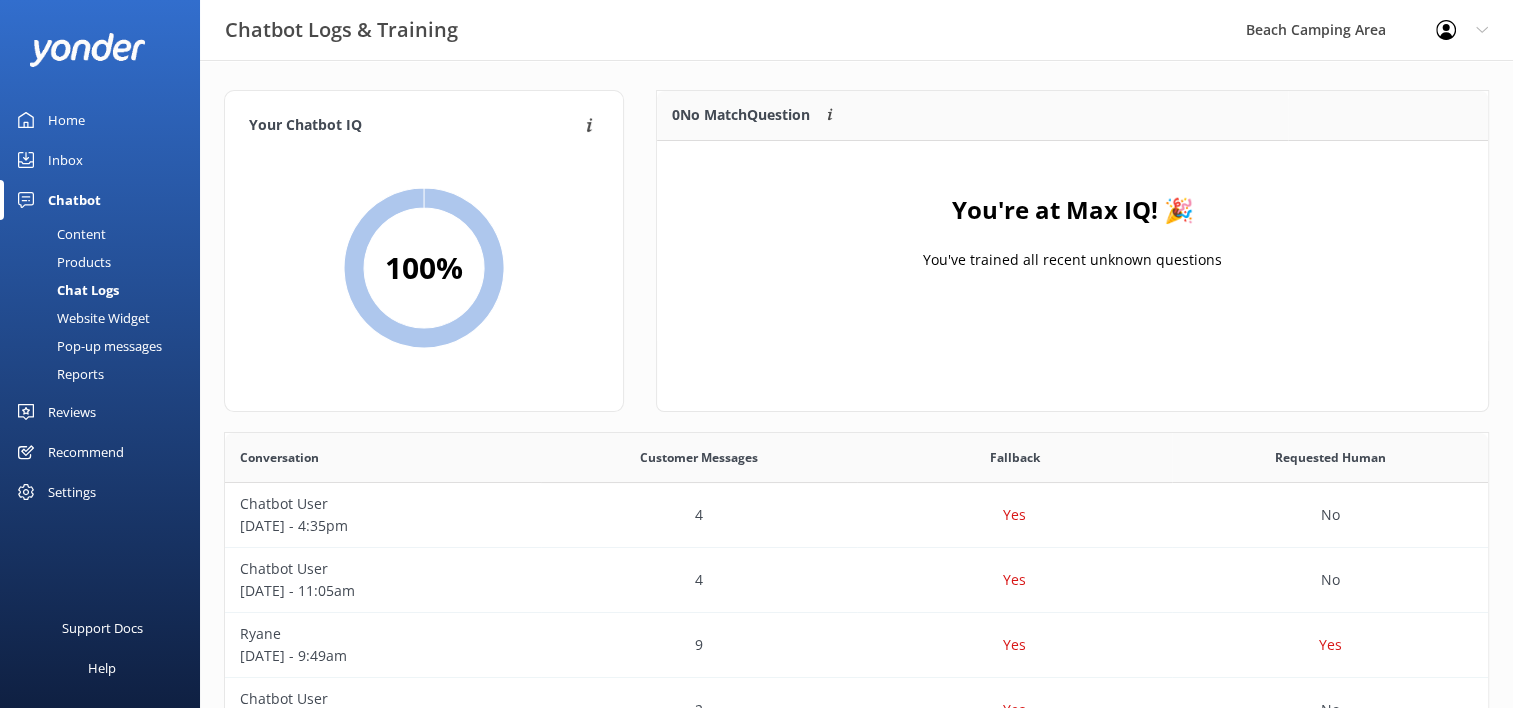 click on "Inbox" at bounding box center [65, 160] 